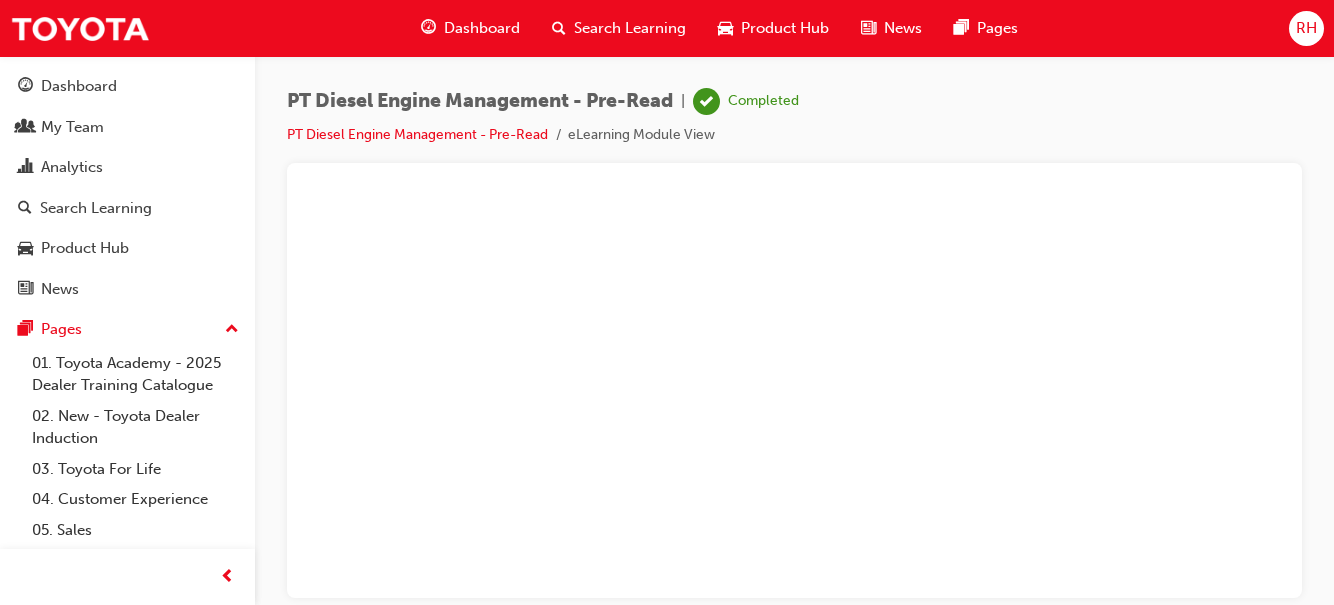 scroll, scrollTop: 0, scrollLeft: 0, axis: both 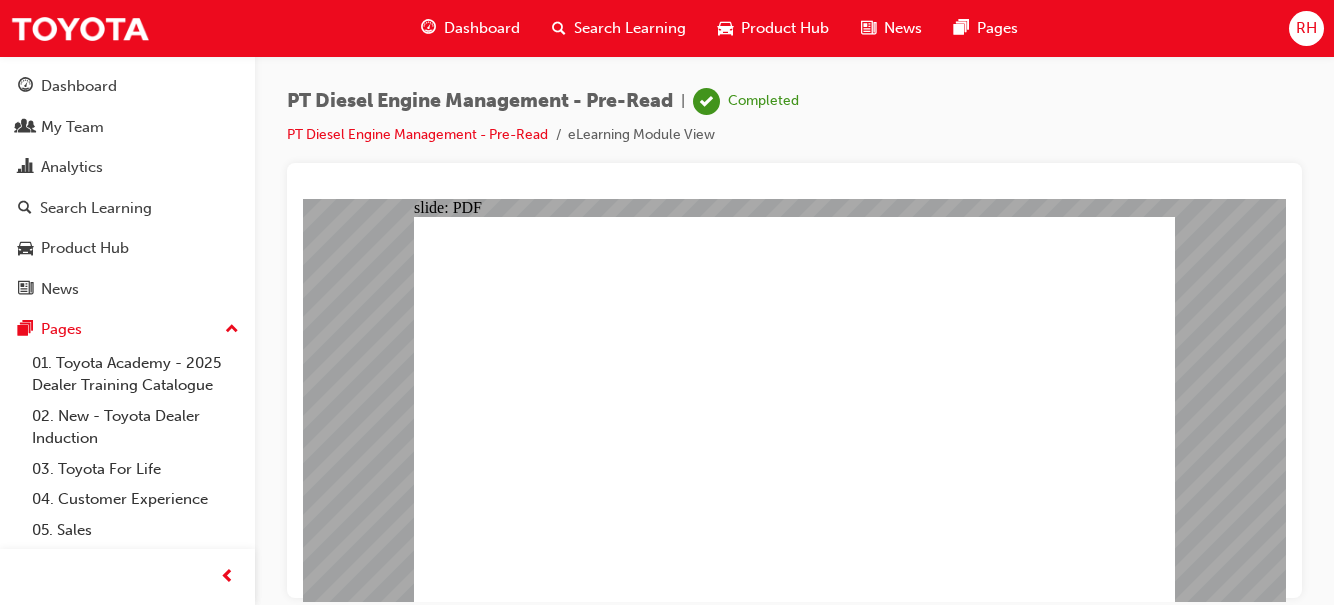 click 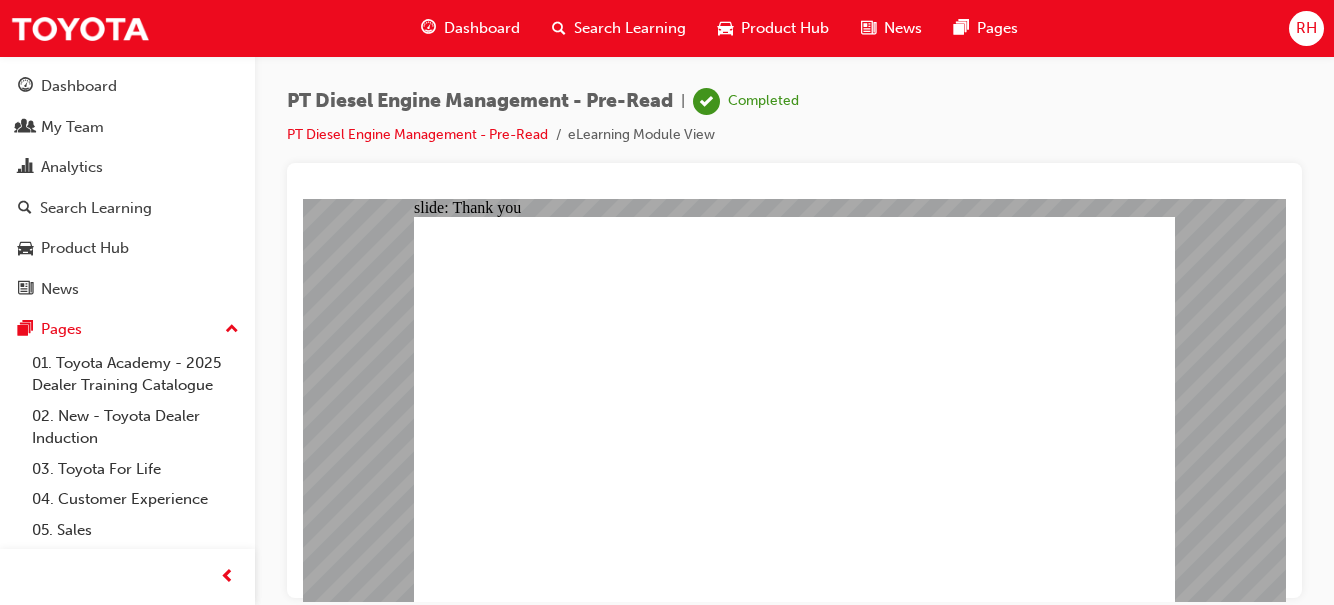 click 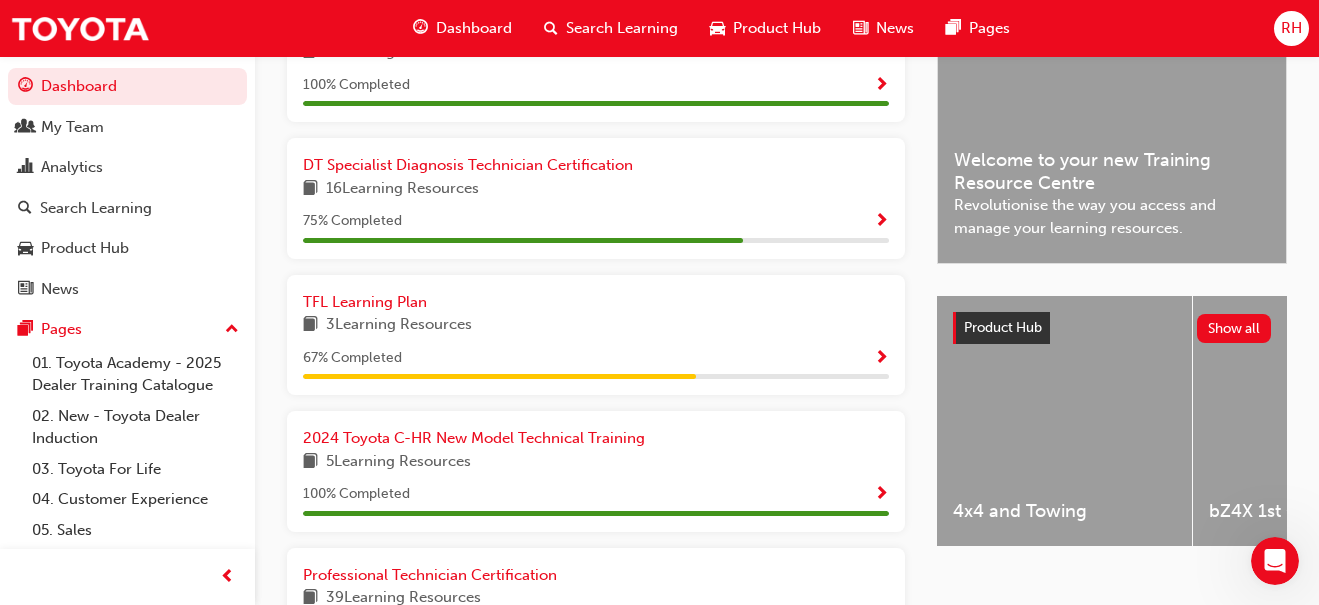 scroll, scrollTop: 548, scrollLeft: 0, axis: vertical 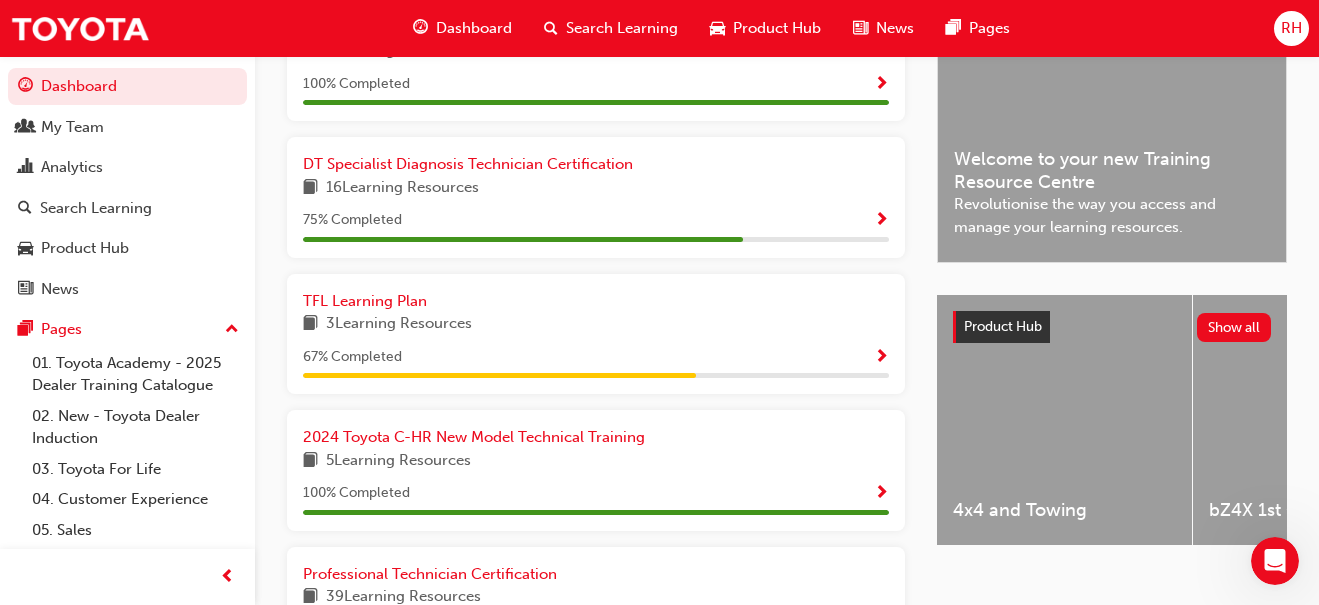 click on "75 % Completed" at bounding box center [596, 220] 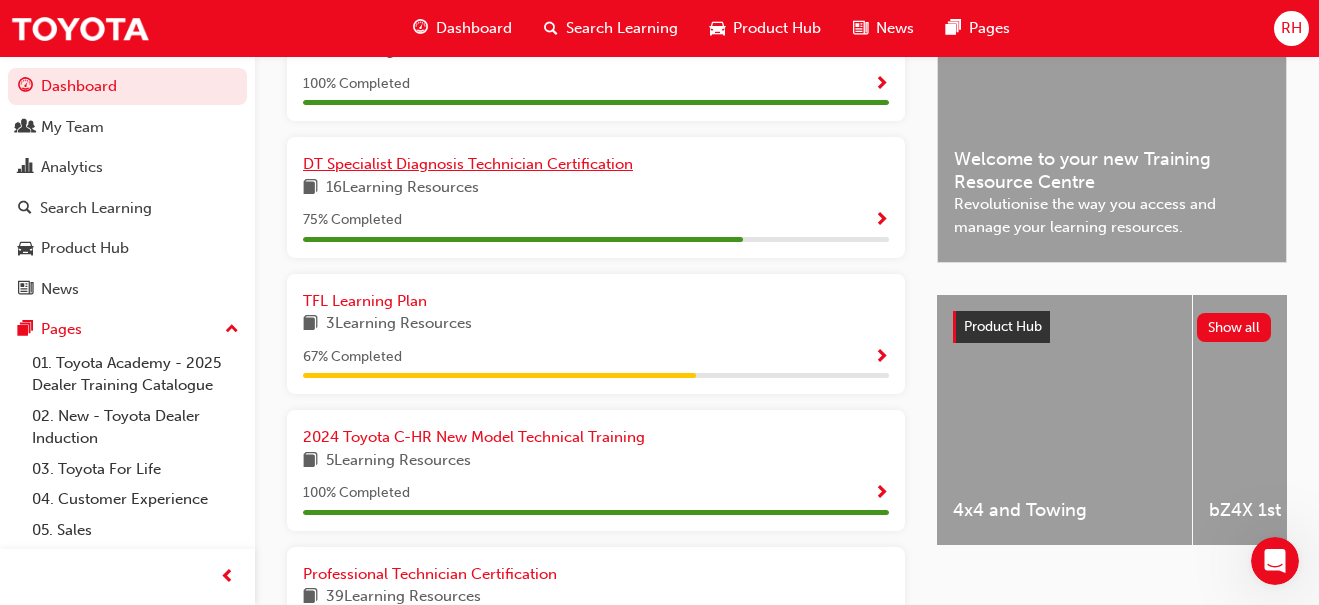 click on "DT Specialist Diagnosis Technician Certification" at bounding box center (468, 164) 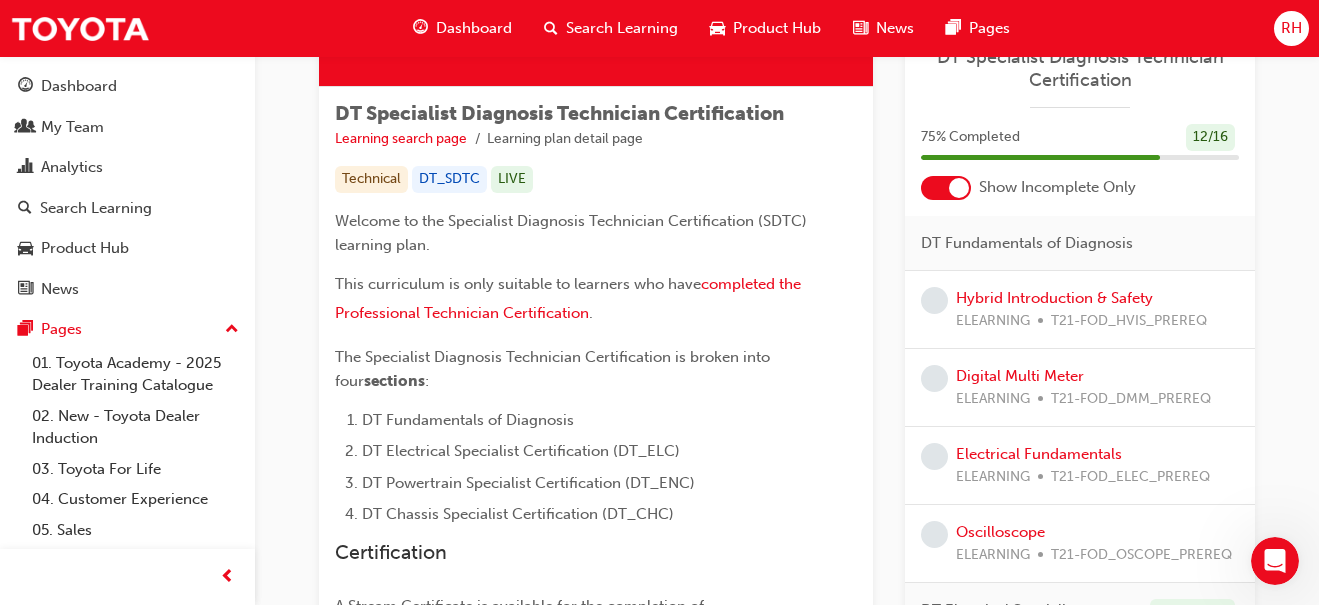 scroll, scrollTop: 314, scrollLeft: 0, axis: vertical 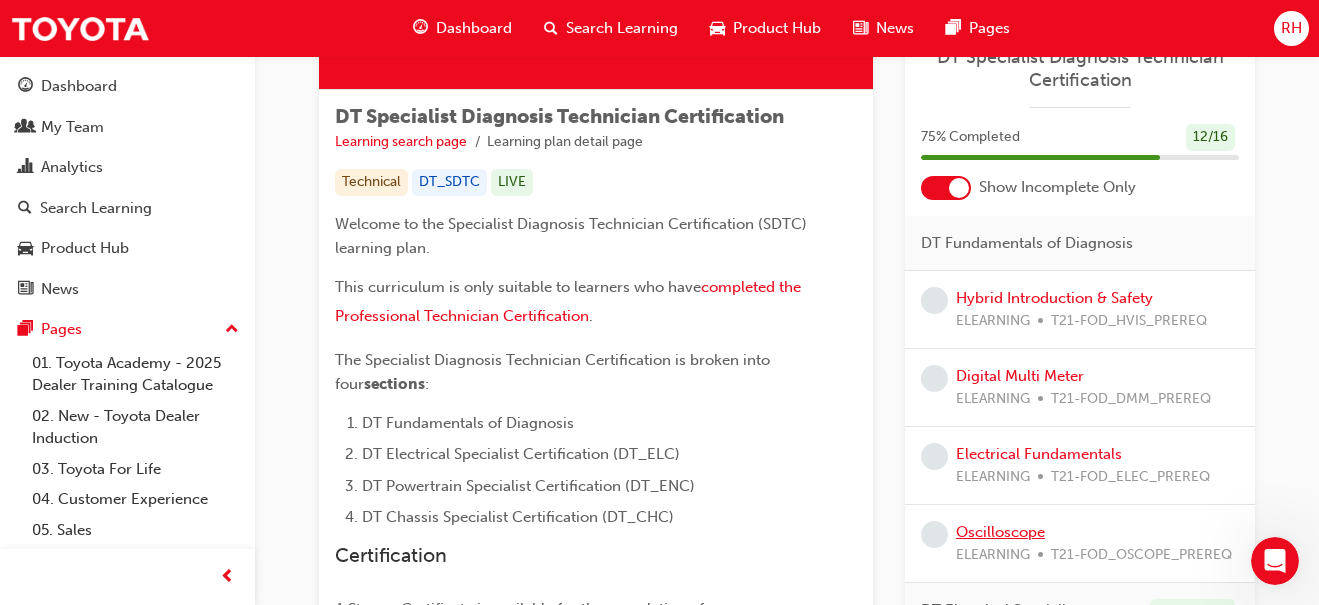 click on "Oscilloscope" at bounding box center (1000, 532) 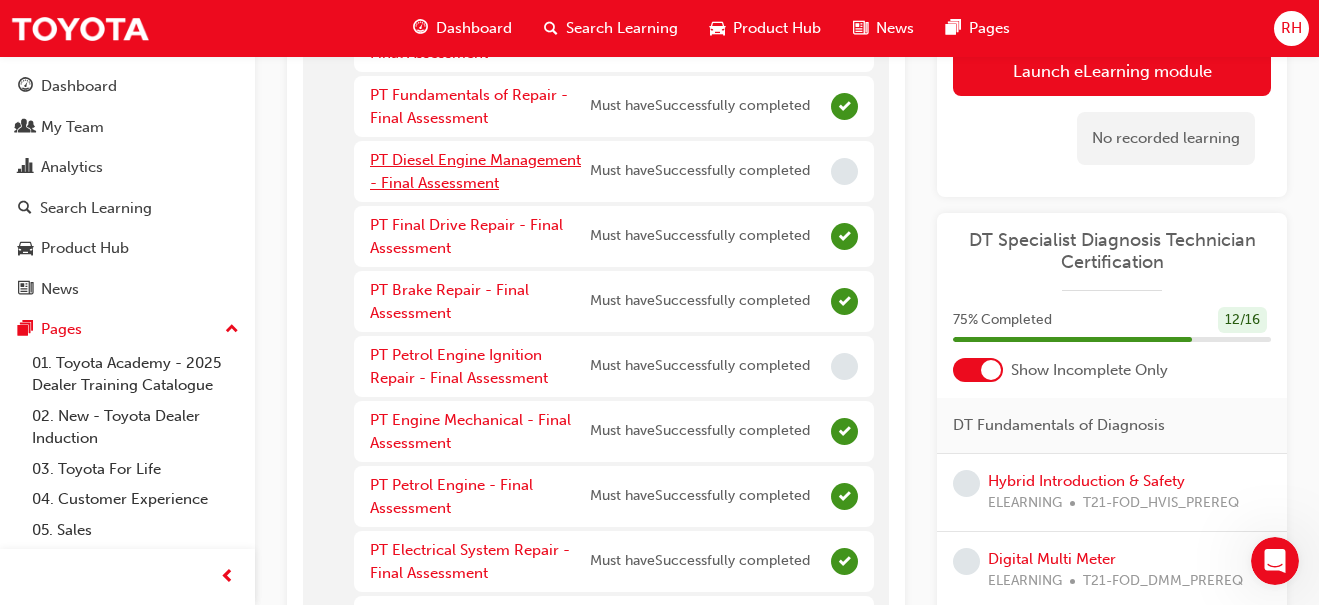 click on "PT Diesel Engine Management - Final Assessment" at bounding box center [475, 171] 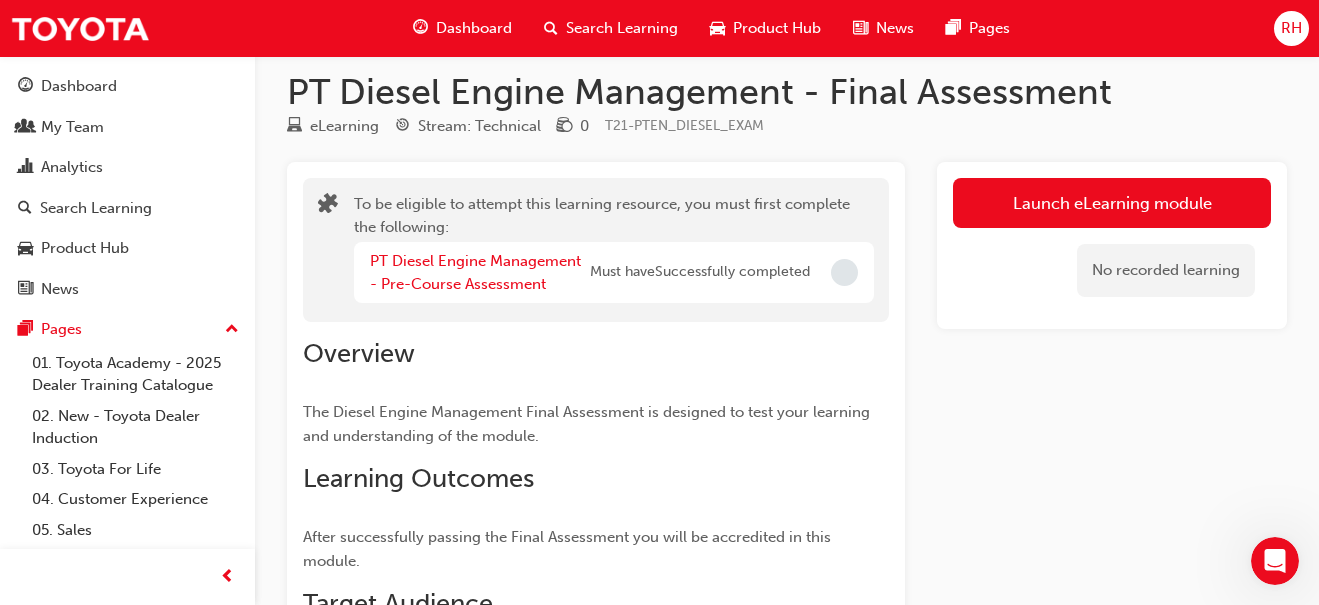 scroll, scrollTop: 0, scrollLeft: 0, axis: both 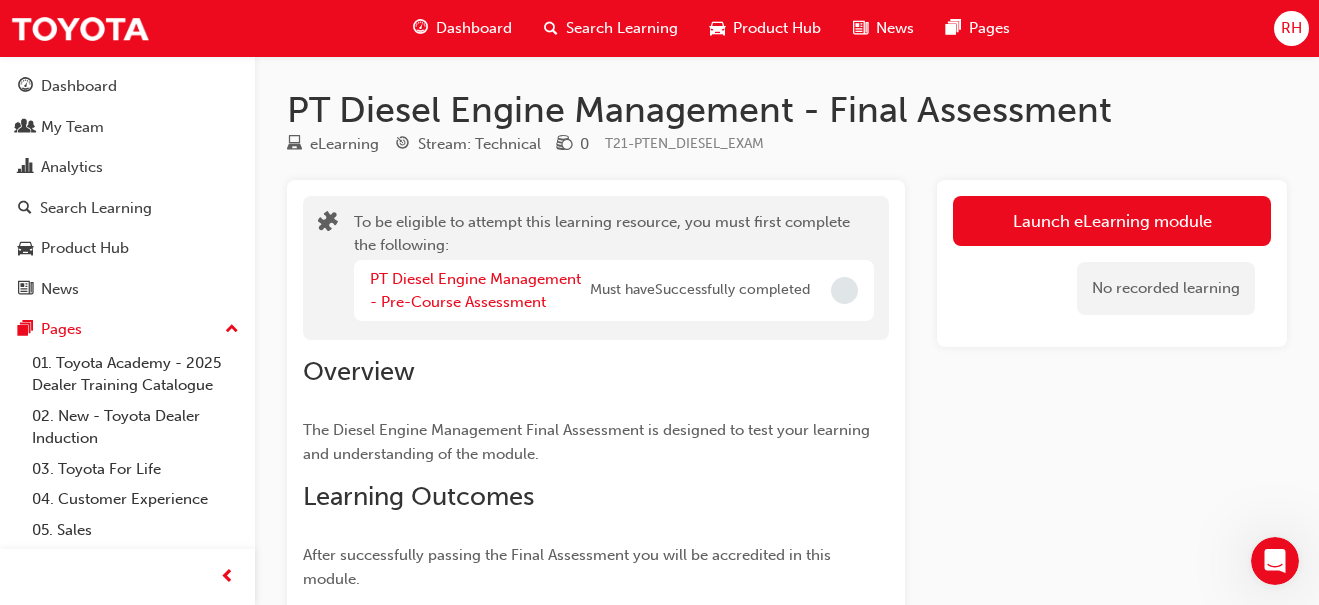 click on "Launch eLearning module" at bounding box center [1112, 221] 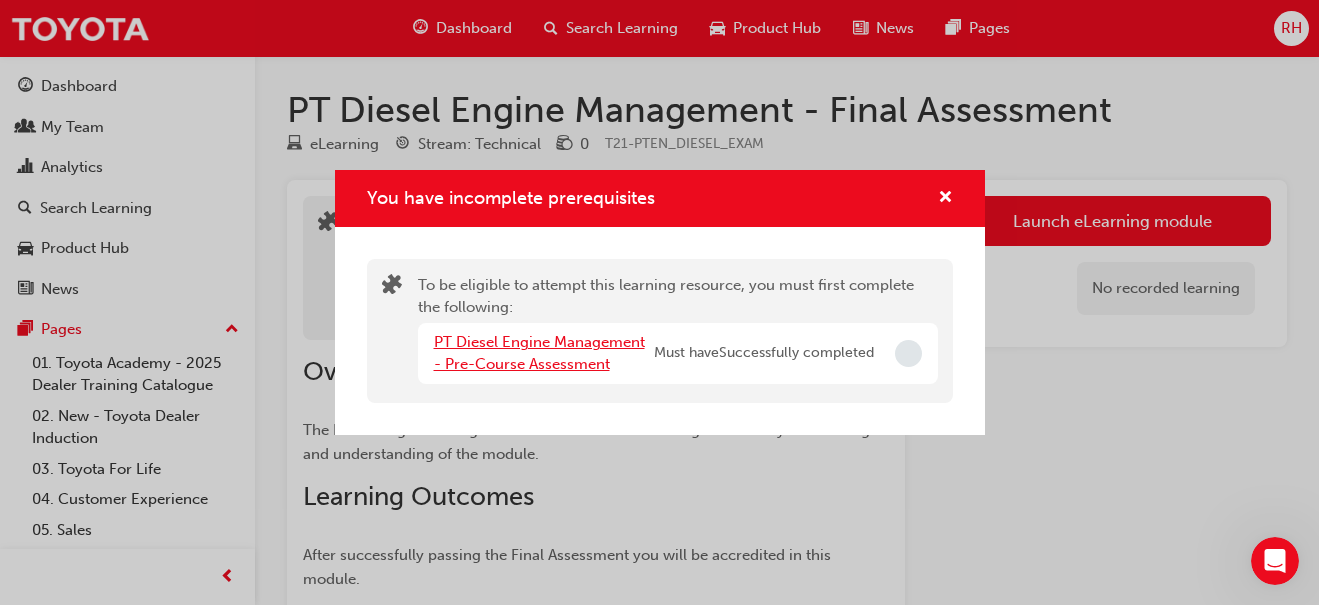 click on "PT Diesel Engine Management - Pre-Course Assessment" at bounding box center (539, 353) 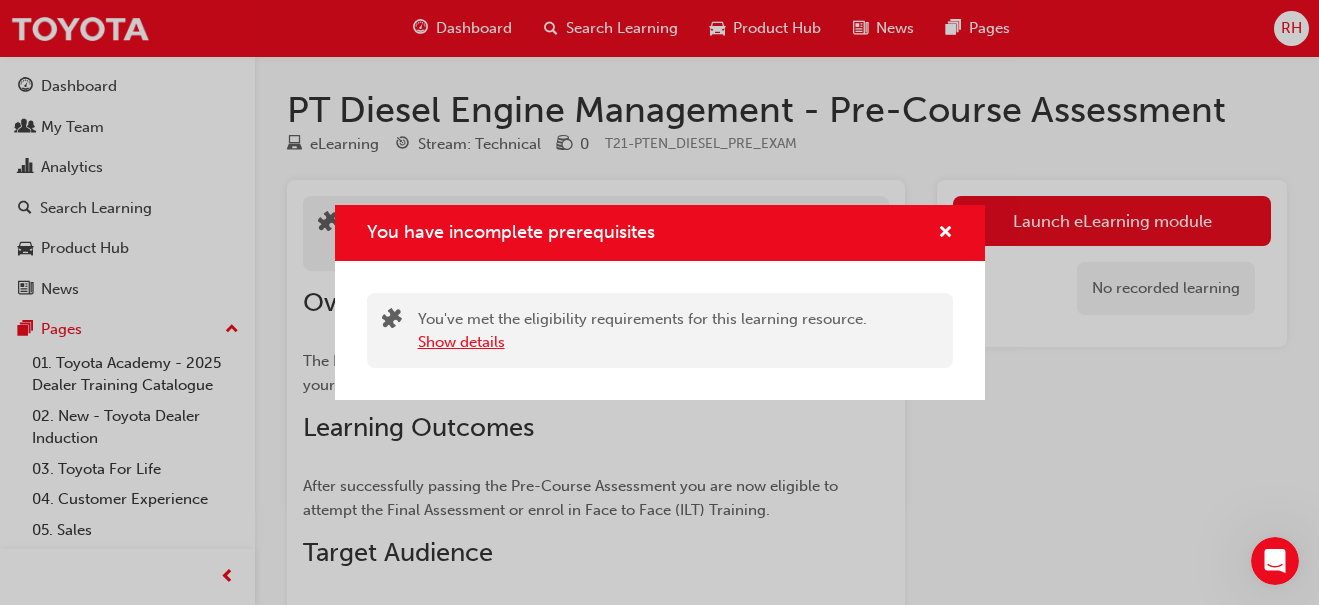 click on "Show details" at bounding box center (461, 342) 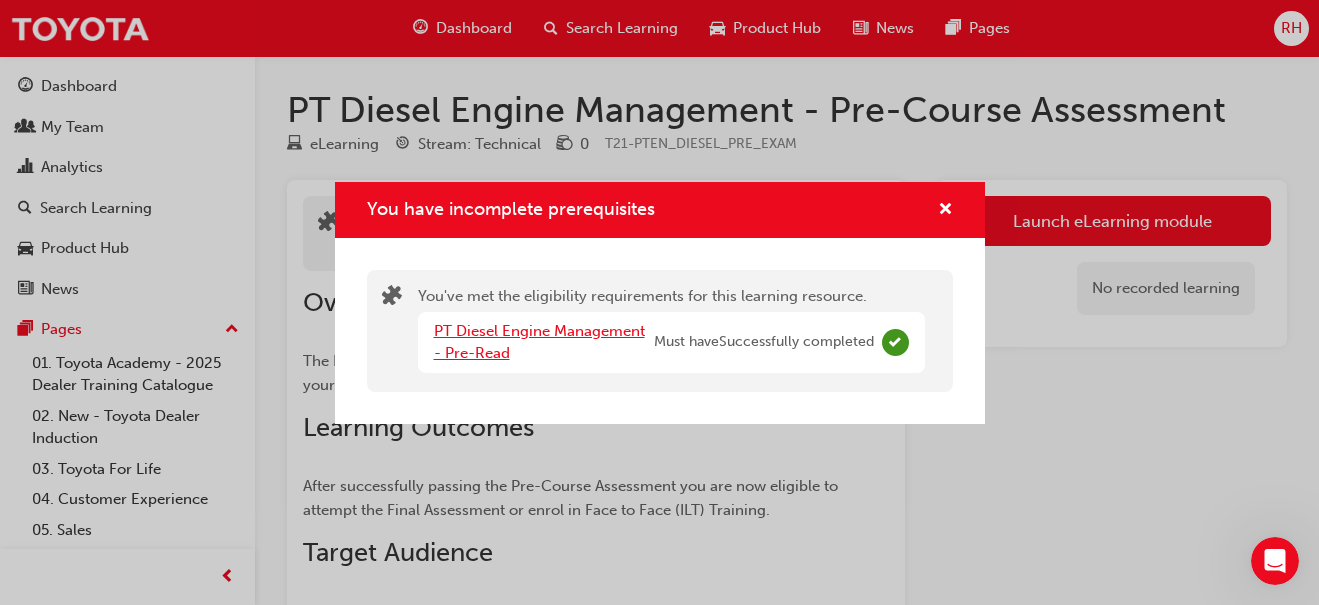 click on "PT Diesel Engine Management - Pre-Read" at bounding box center [539, 342] 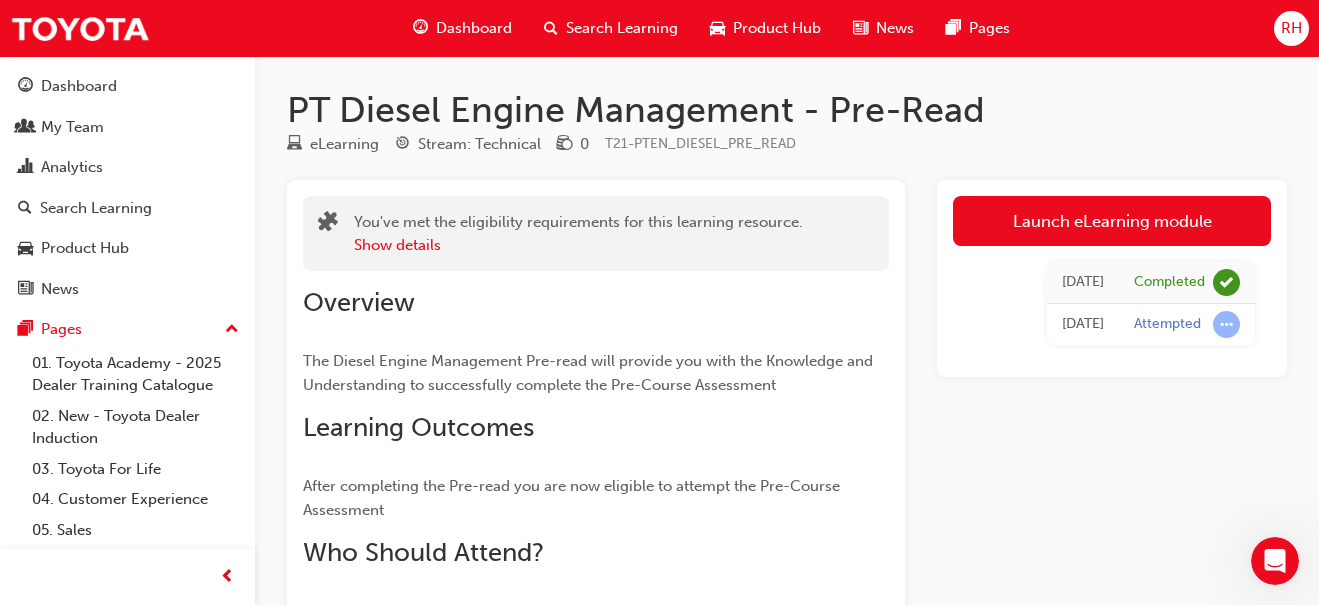 click on "Launch eLearning module" at bounding box center (1112, 221) 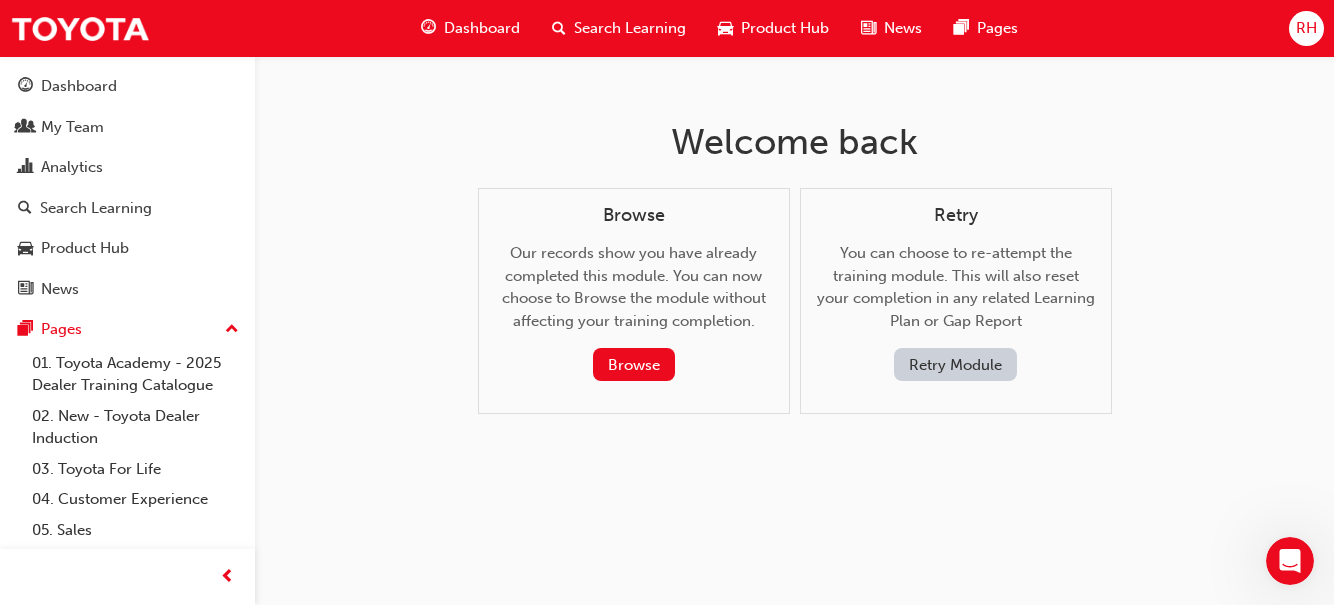 click on "Dashboard" at bounding box center [482, 28] 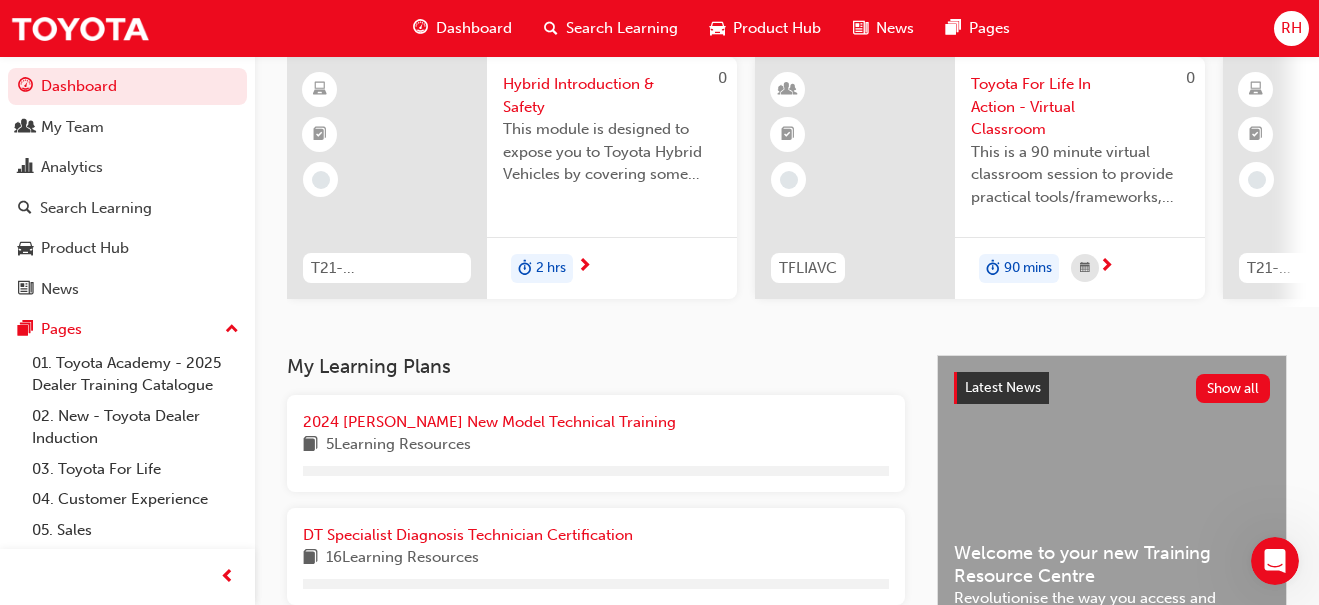 scroll, scrollTop: 155, scrollLeft: 0, axis: vertical 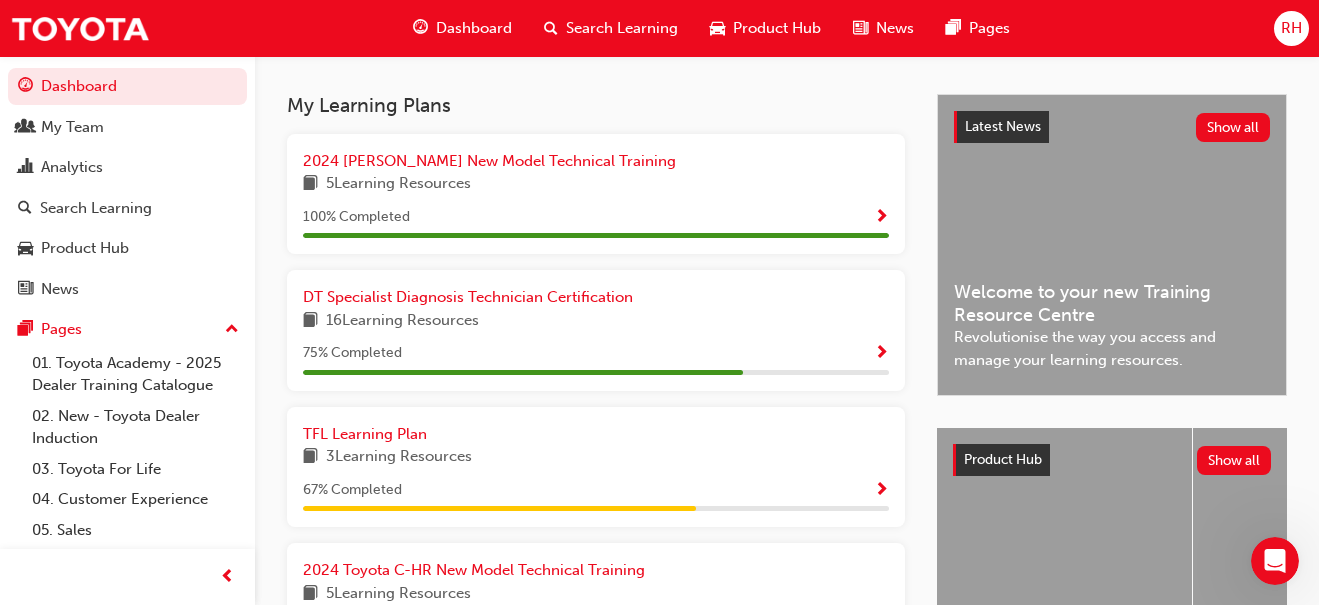 click at bounding box center (881, 354) 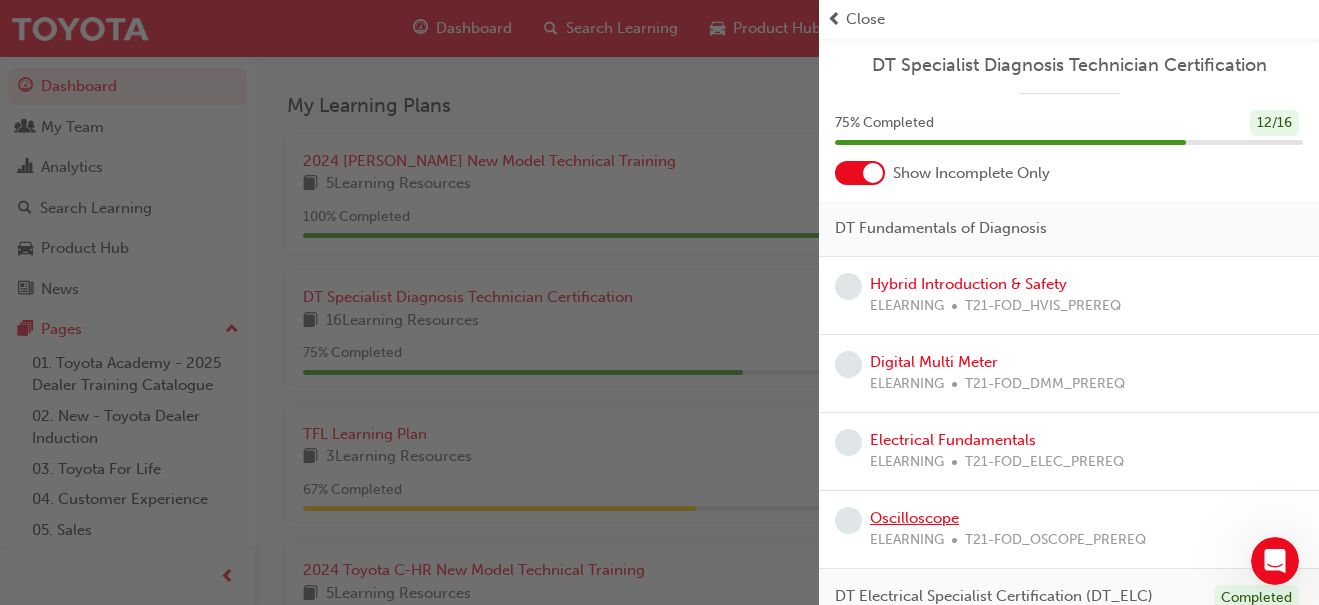 click on "Oscilloscope" at bounding box center [914, 518] 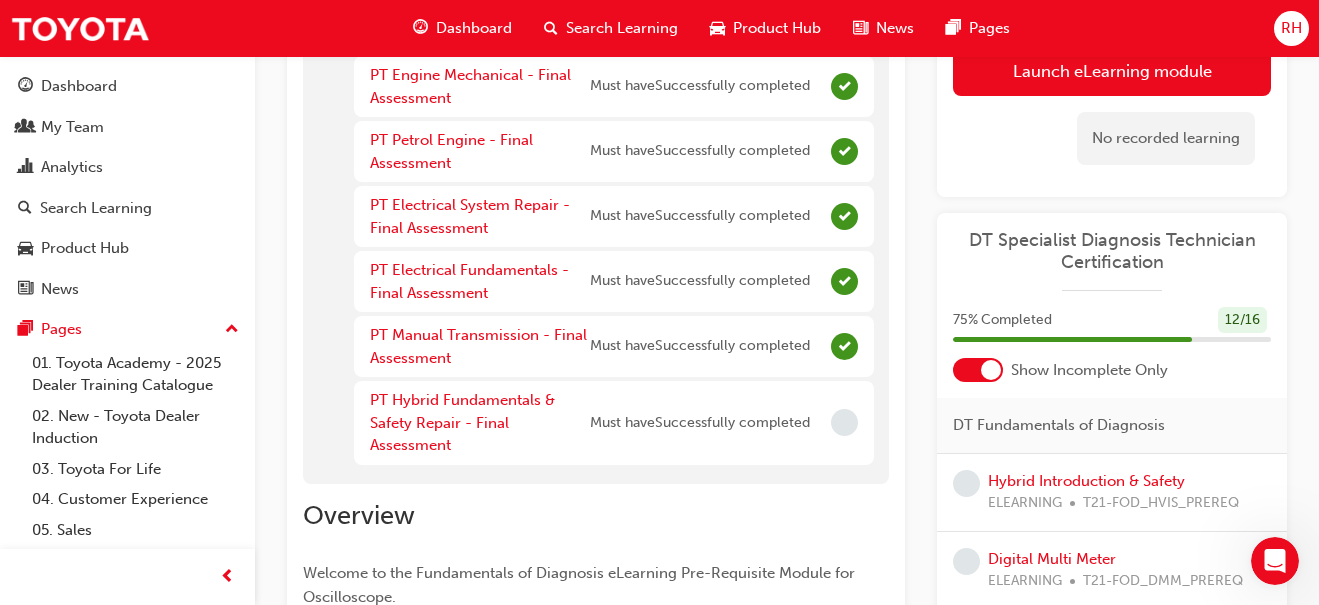 scroll, scrollTop: 661, scrollLeft: 0, axis: vertical 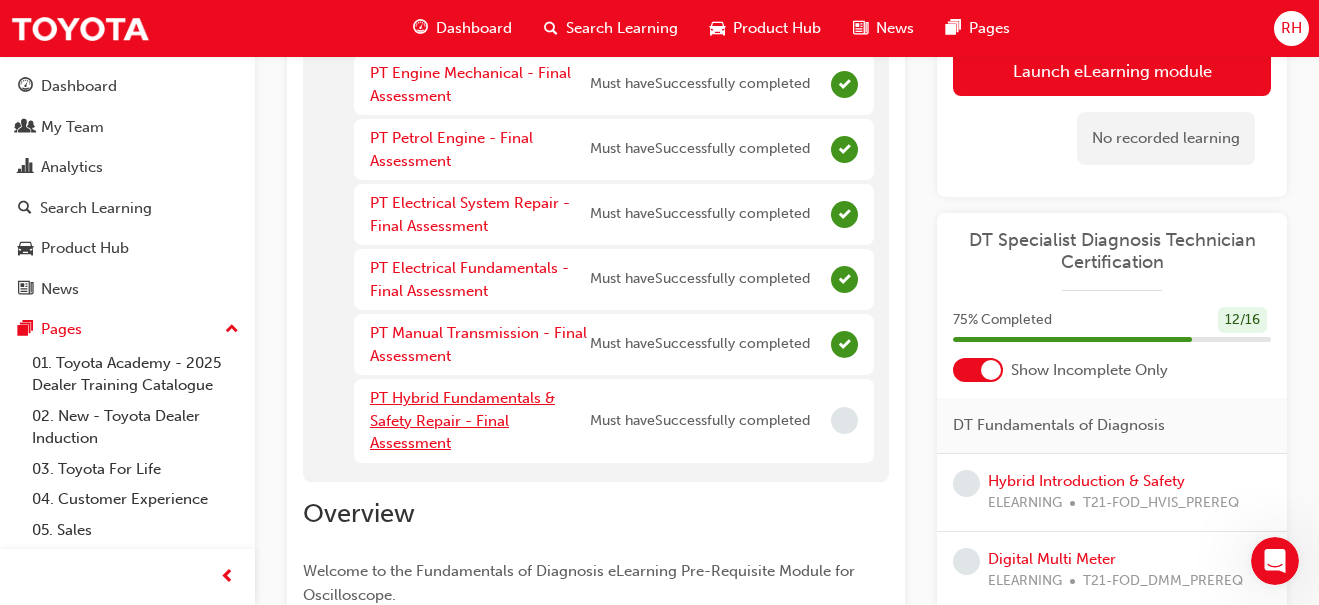 click on "PT Hybrid Fundamentals & Safety Repair - Final Assessment" at bounding box center (462, 420) 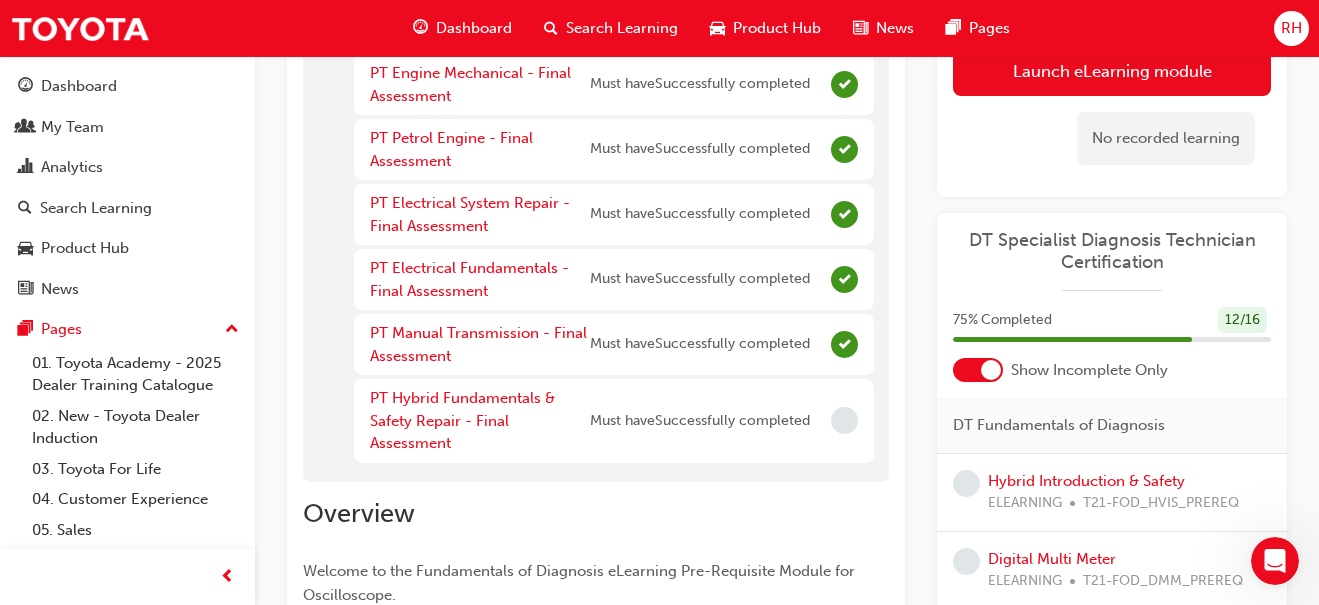 scroll, scrollTop: 0, scrollLeft: 0, axis: both 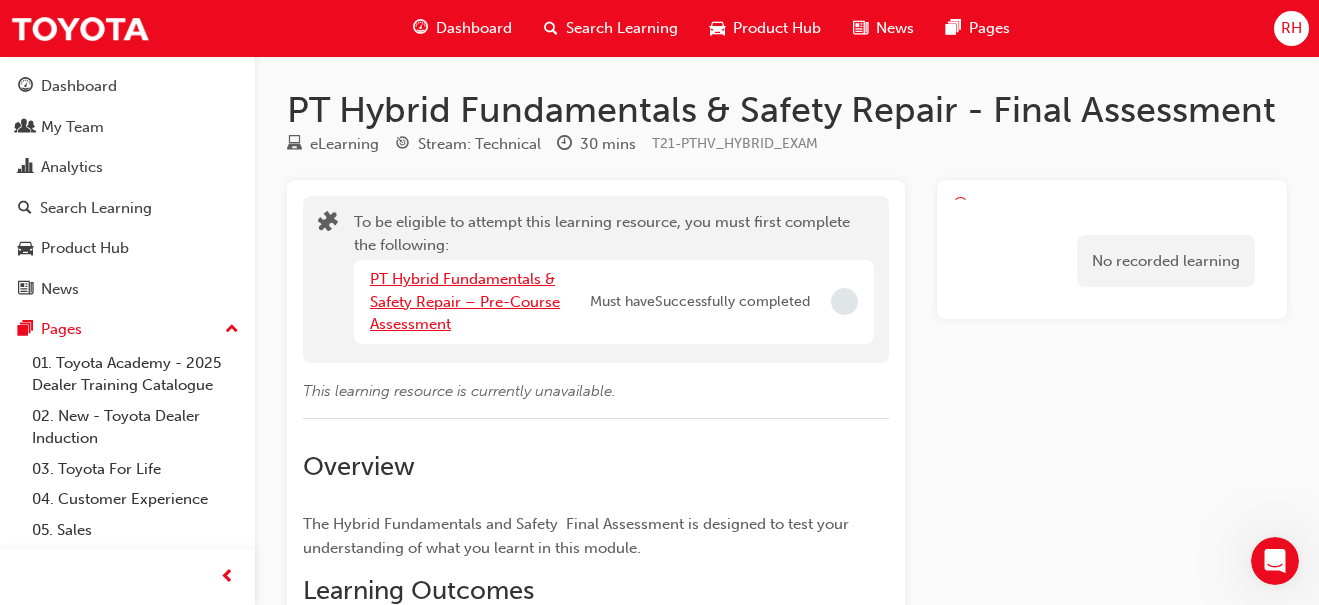 click on "PT Hybrid Fundamentals & Safety Repair – Pre-Course Assessment" at bounding box center [465, 301] 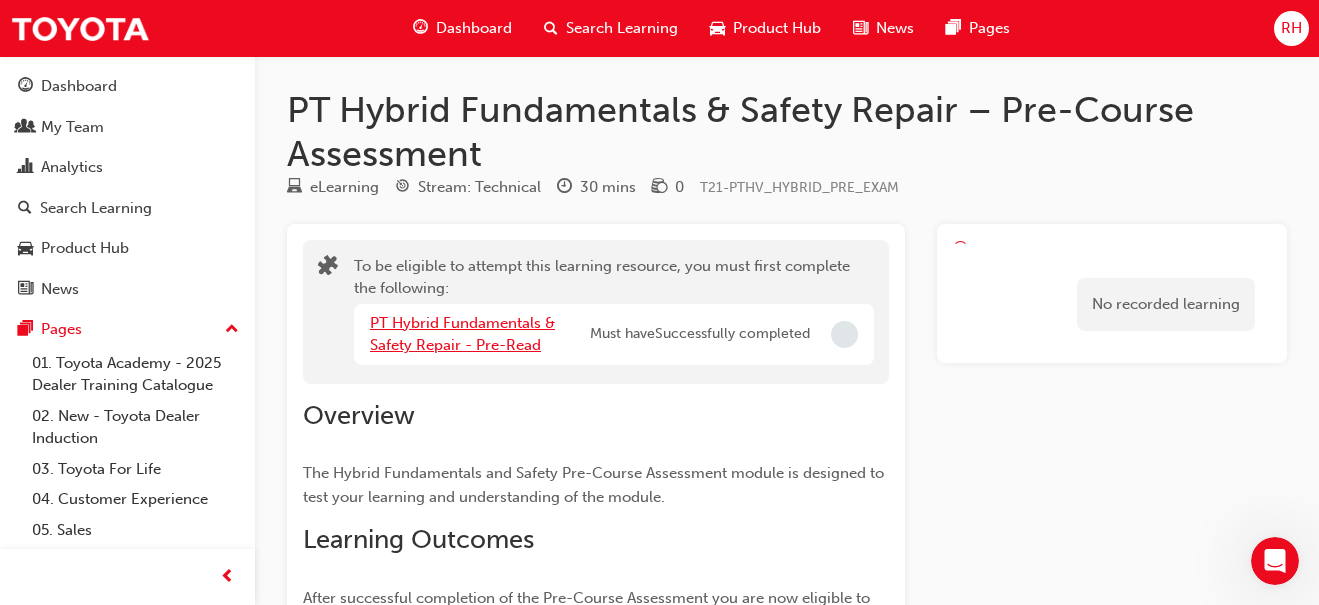 click on "PT Hybrid Fundamentals & Safety Repair - Pre-Read" at bounding box center (462, 334) 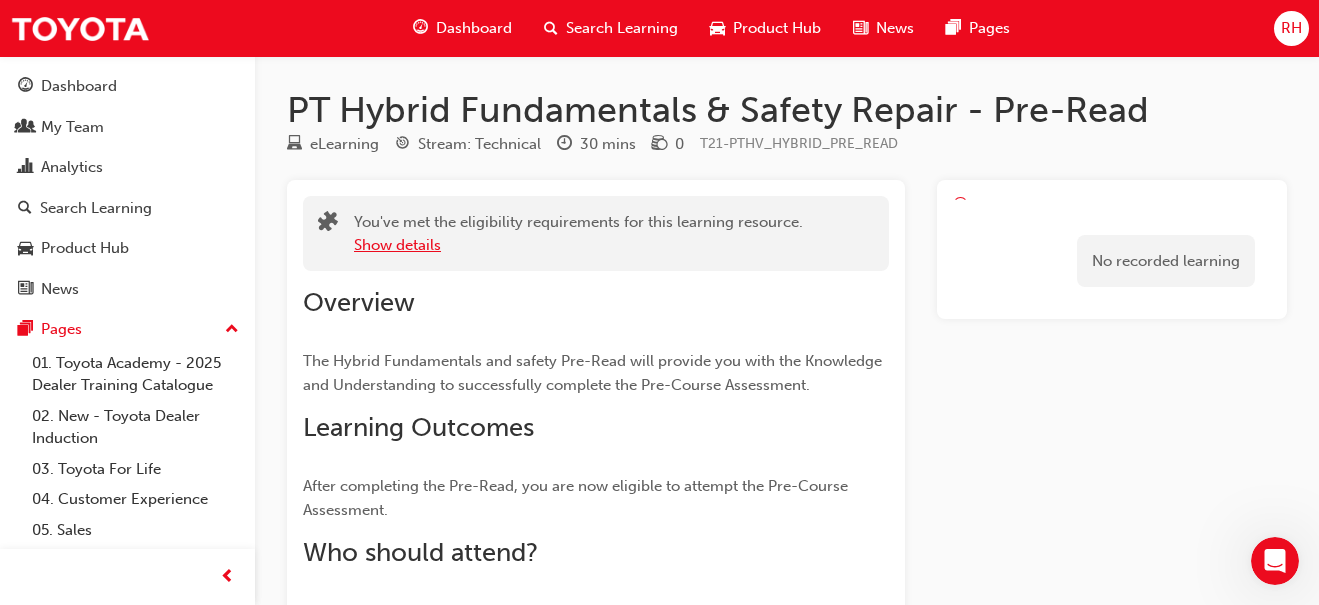 click on "Show details" at bounding box center (397, 245) 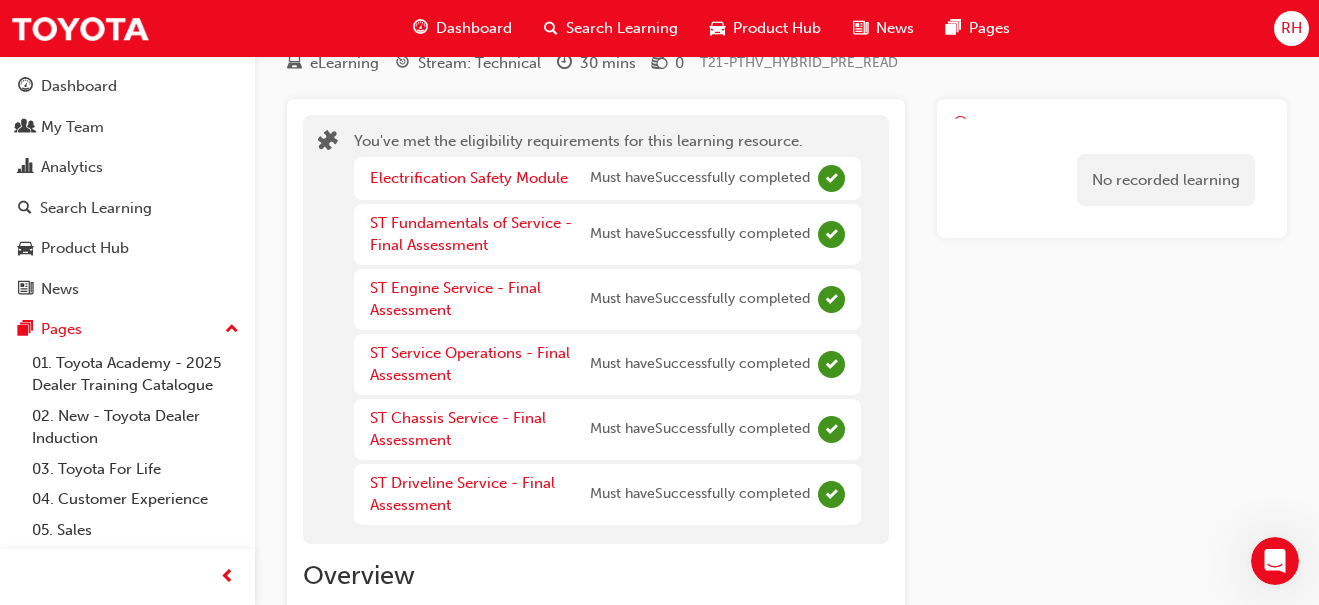 scroll, scrollTop: 0, scrollLeft: 0, axis: both 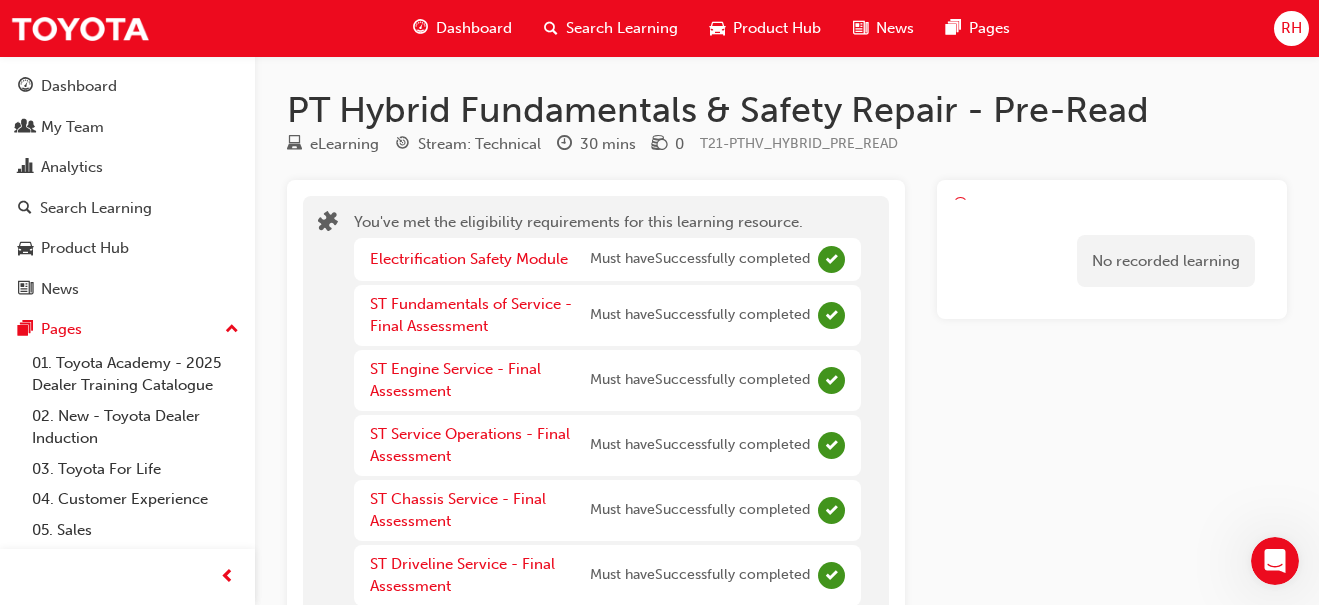 click on "Dashboard" at bounding box center [474, 28] 